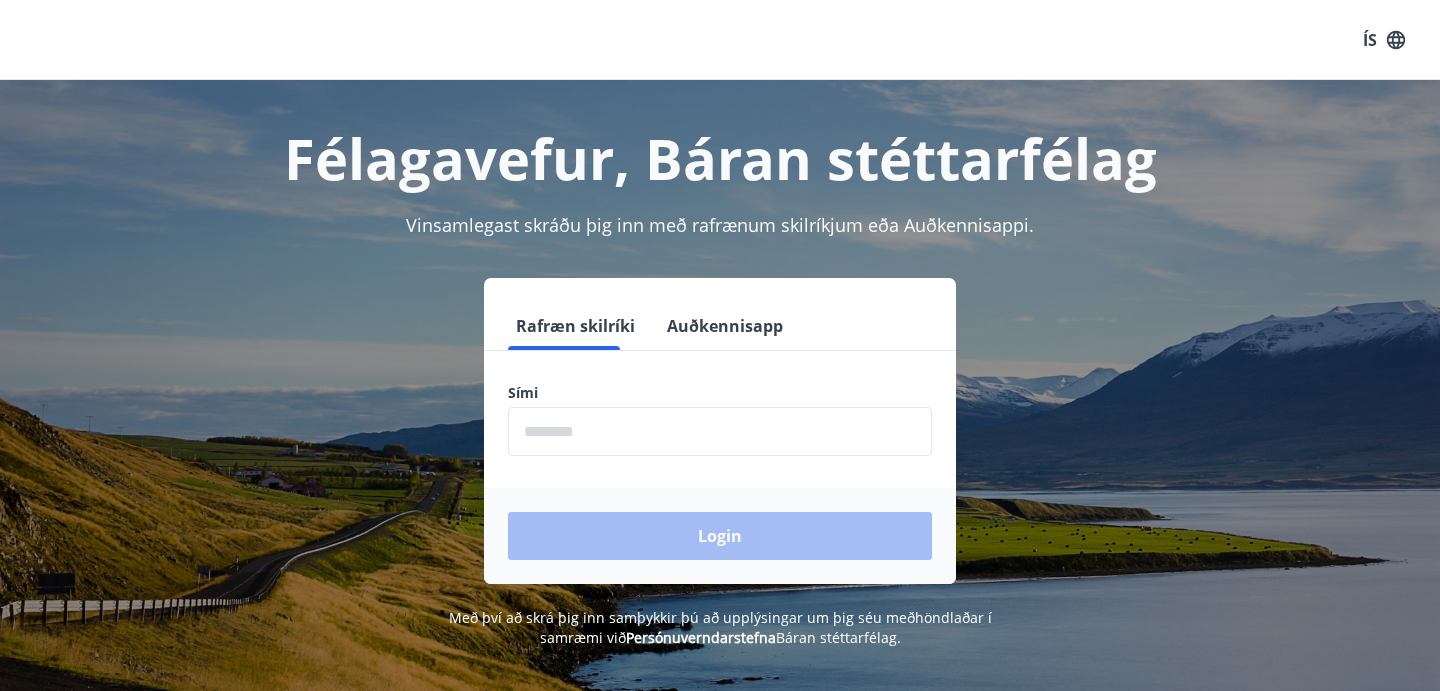 scroll, scrollTop: 0, scrollLeft: 0, axis: both 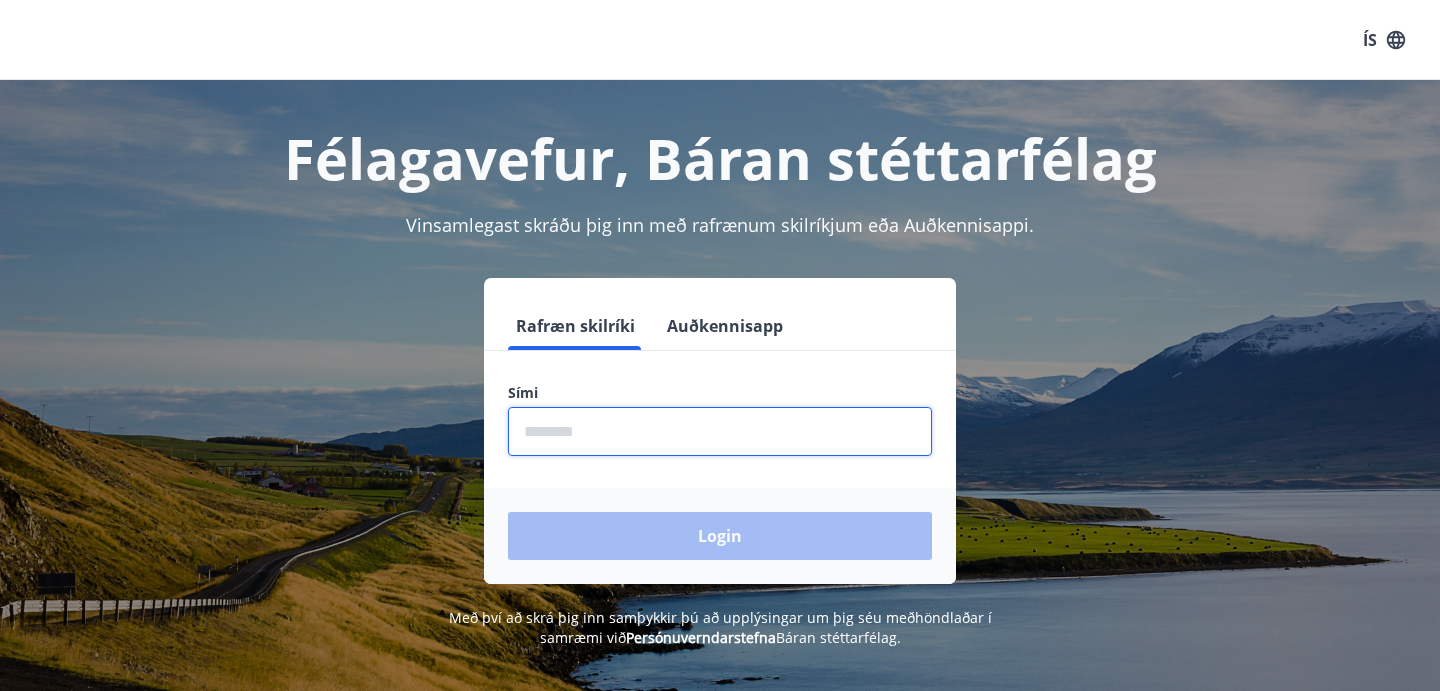 click at bounding box center [720, 431] 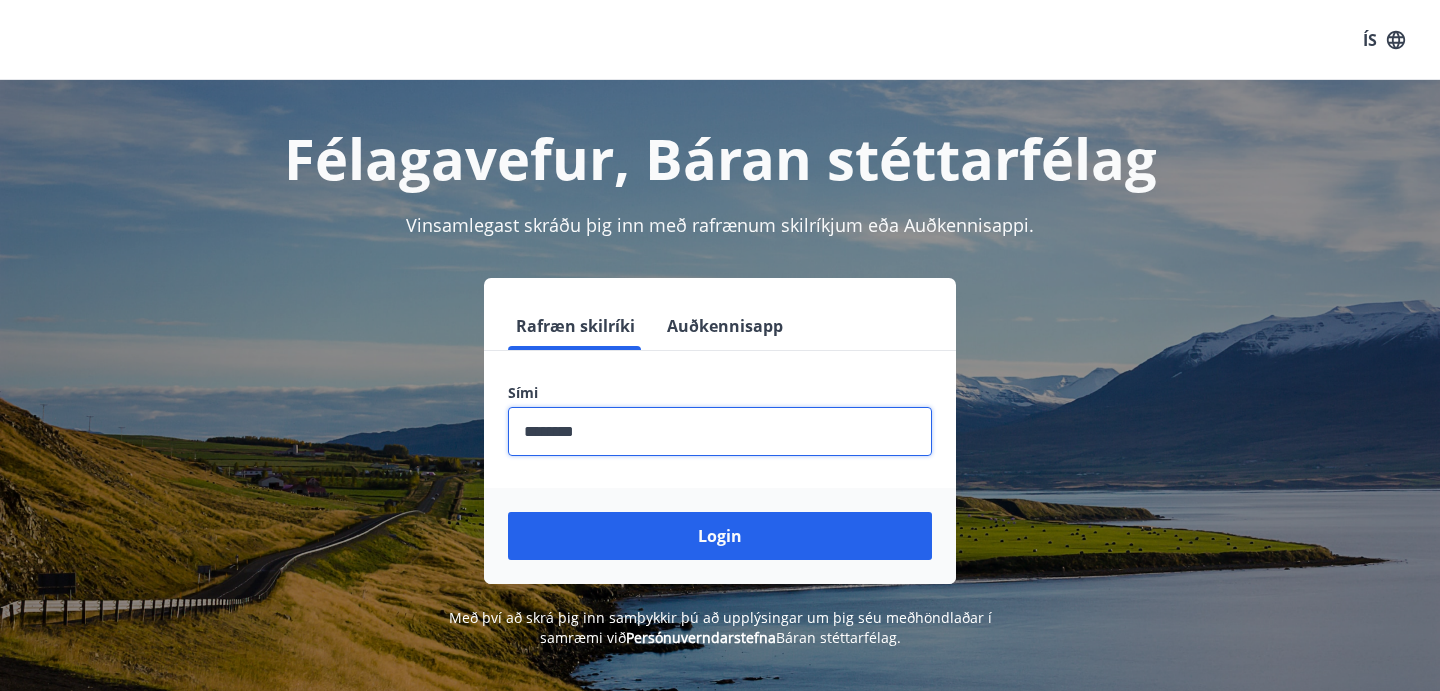 type on "********" 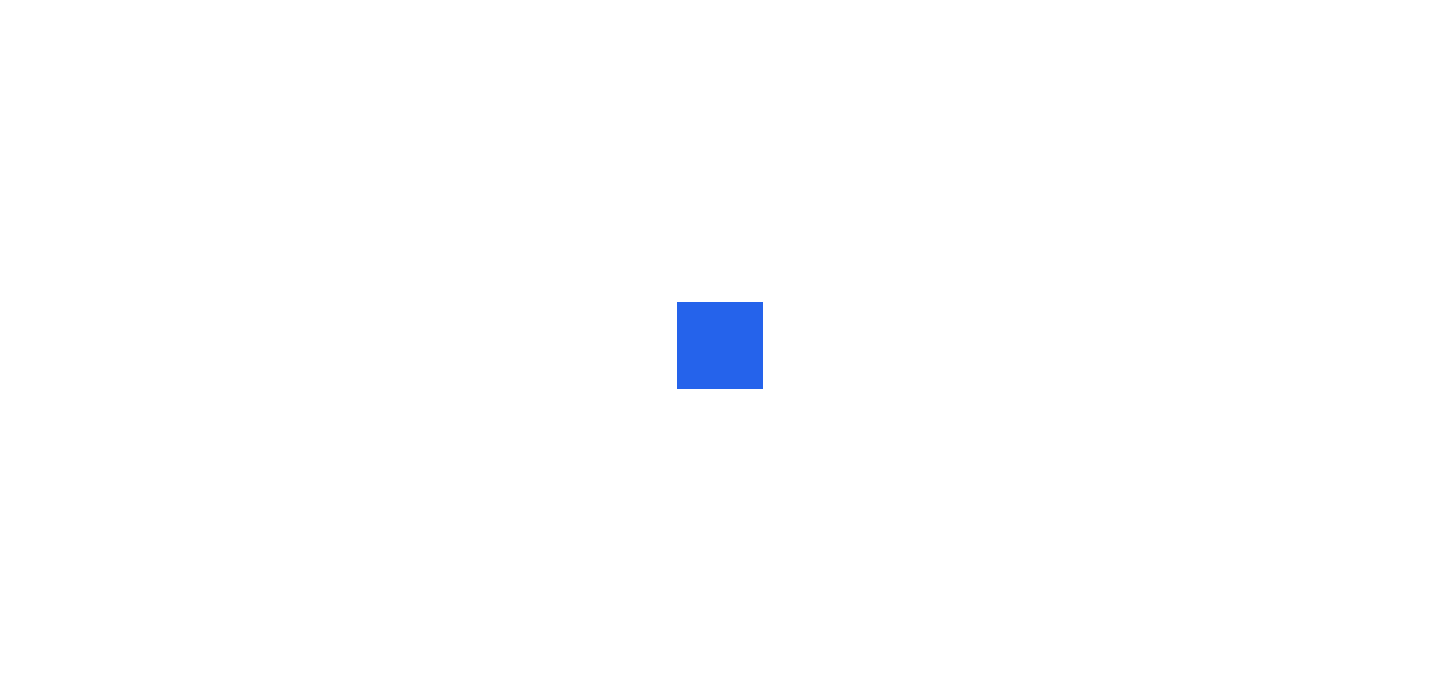 scroll, scrollTop: 0, scrollLeft: 0, axis: both 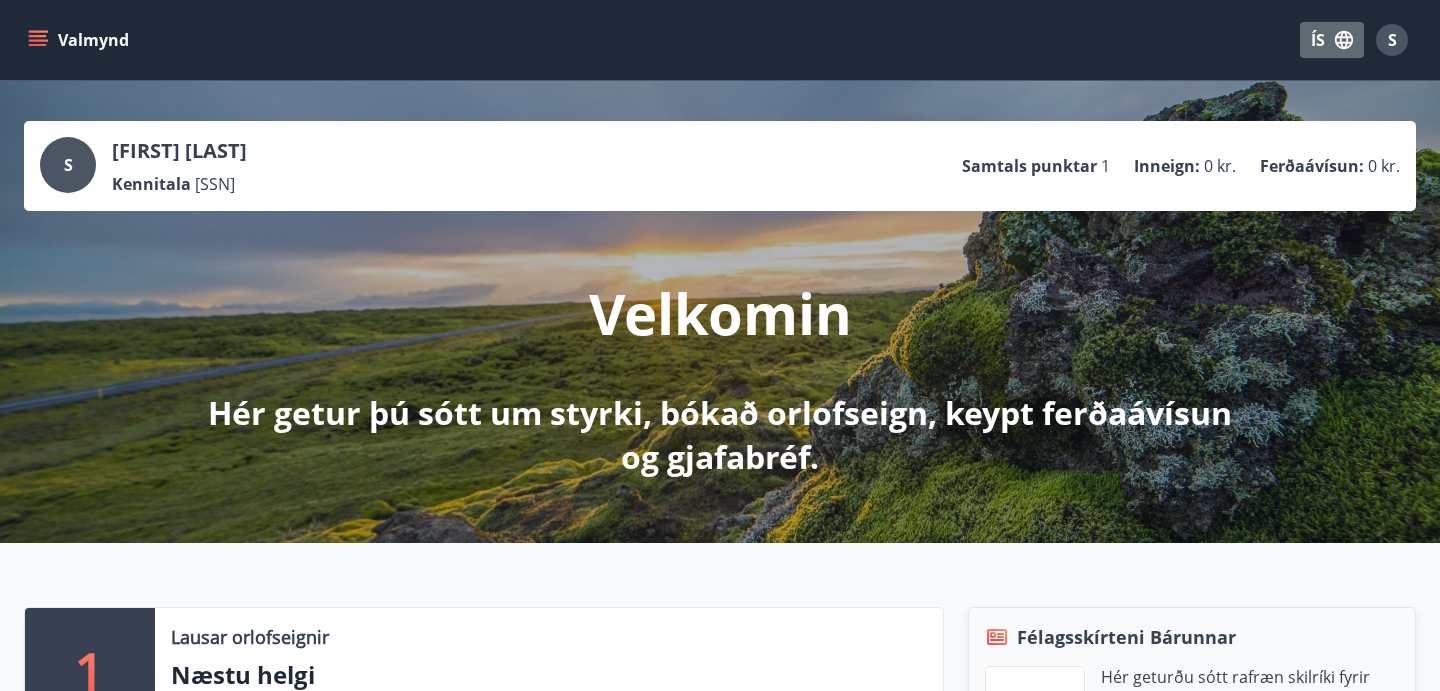 click on "ÍS" at bounding box center [1332, 40] 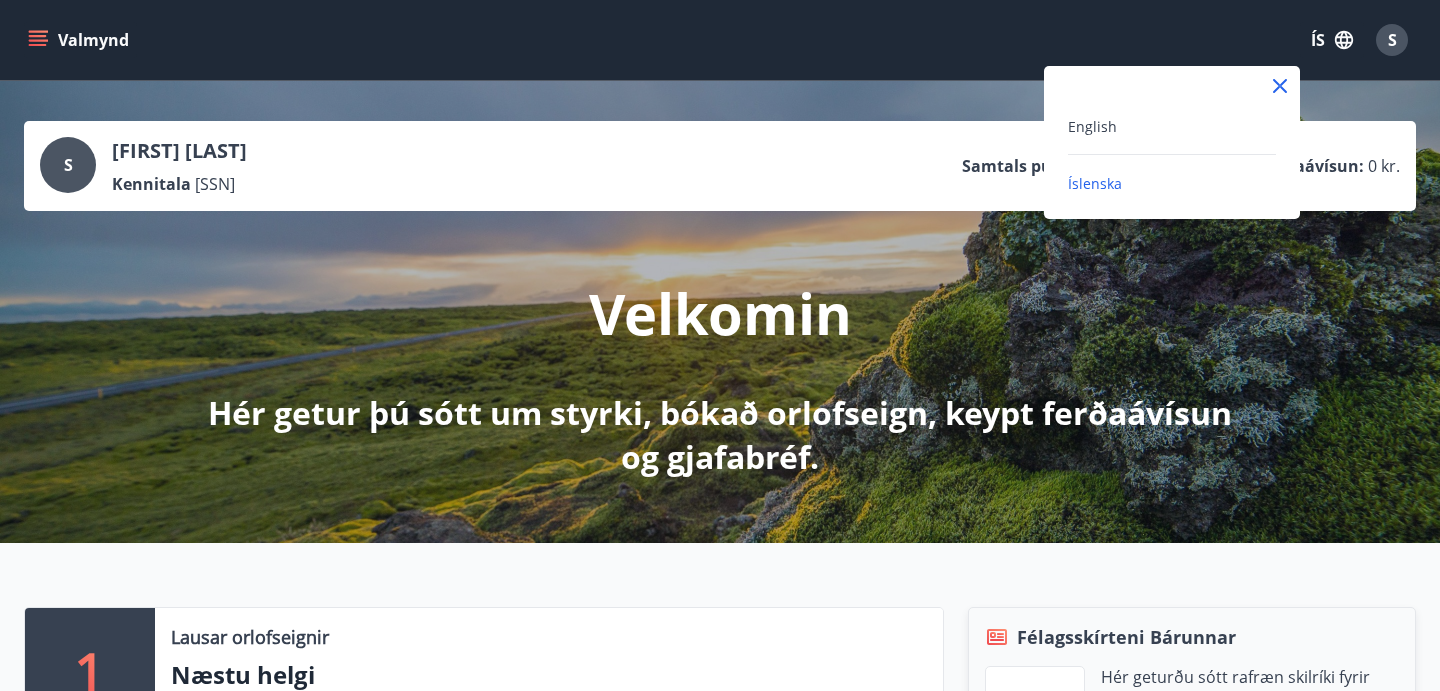 click on "English" at bounding box center (1172, 134) 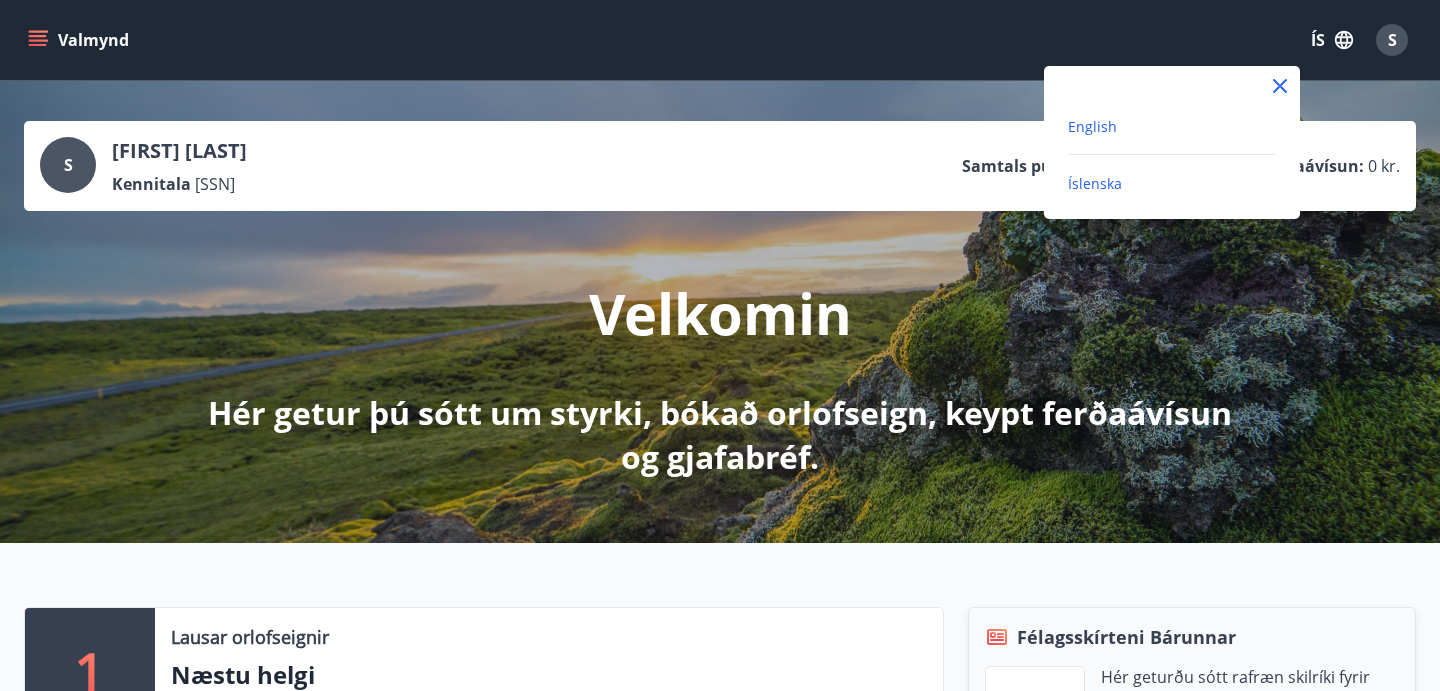 click on "English" at bounding box center (1092, 126) 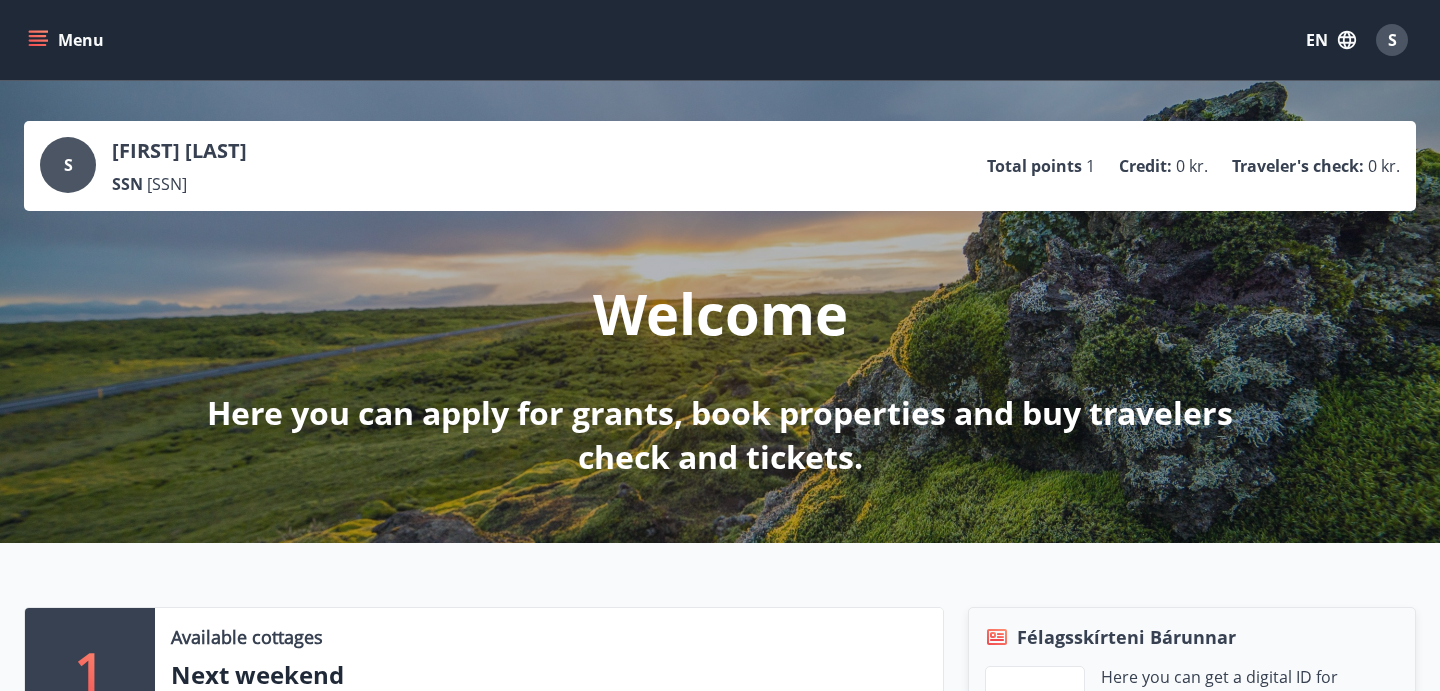 scroll, scrollTop: 0, scrollLeft: 0, axis: both 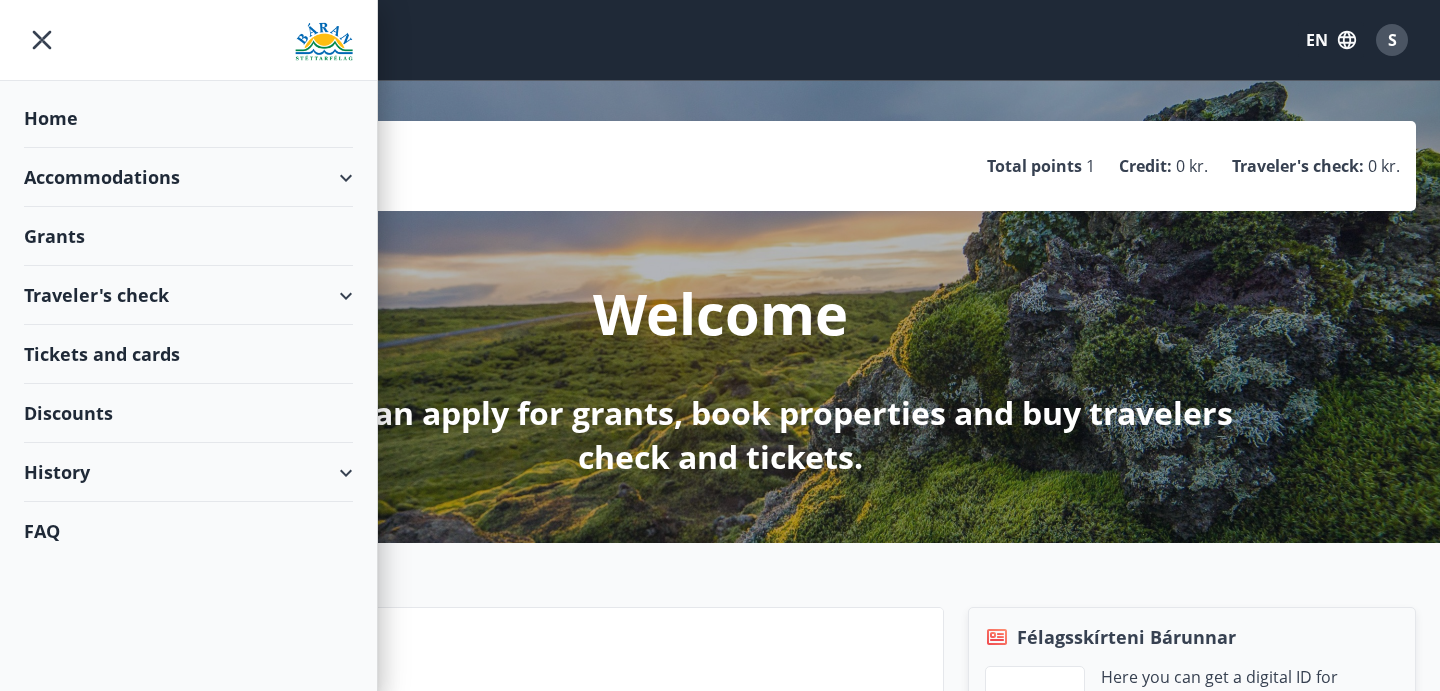 click on "Grants" at bounding box center [188, 118] 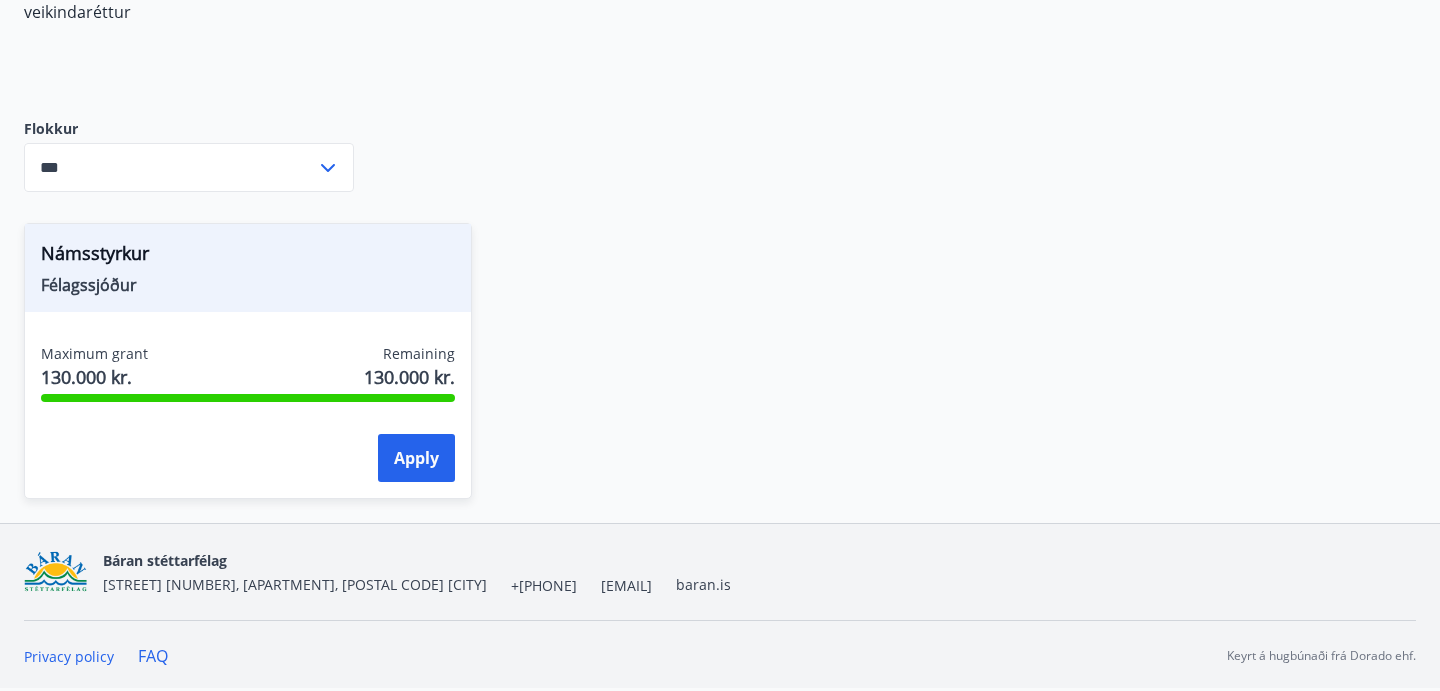 scroll, scrollTop: 463, scrollLeft: 0, axis: vertical 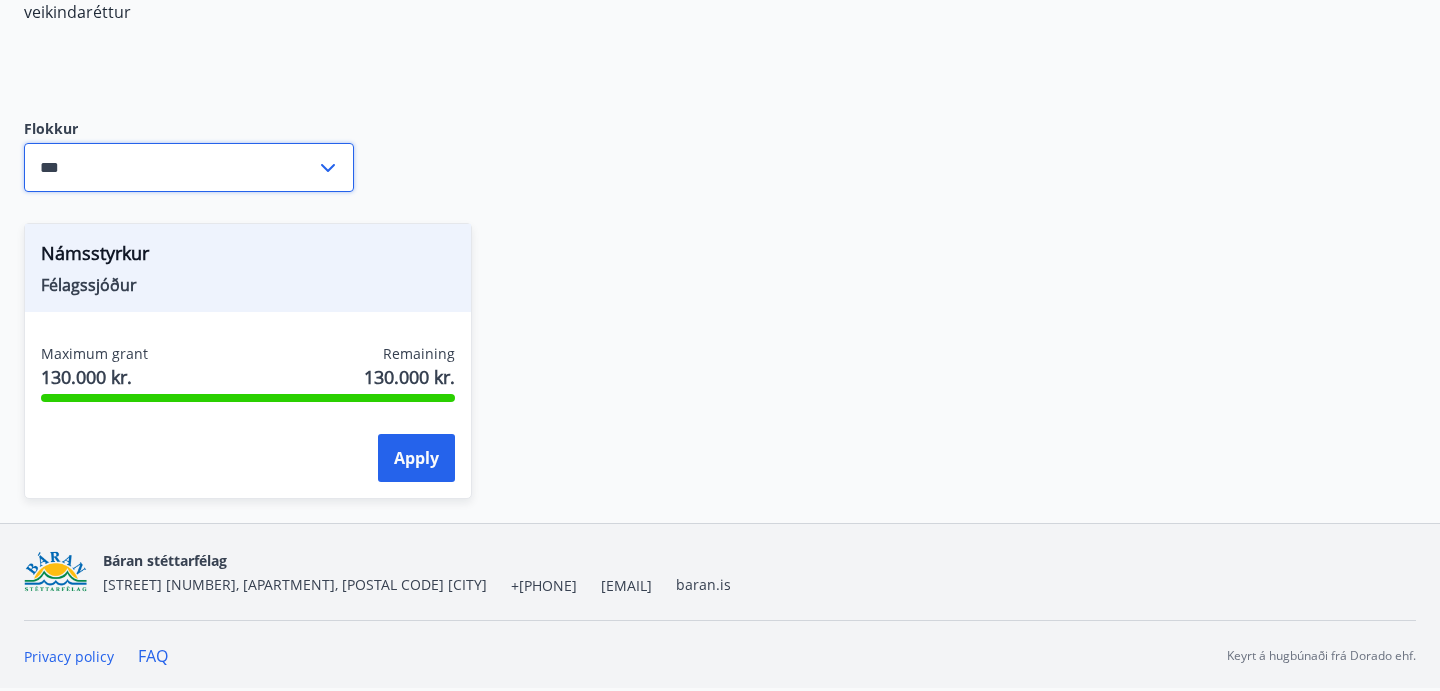 click on "***" at bounding box center (170, 167) 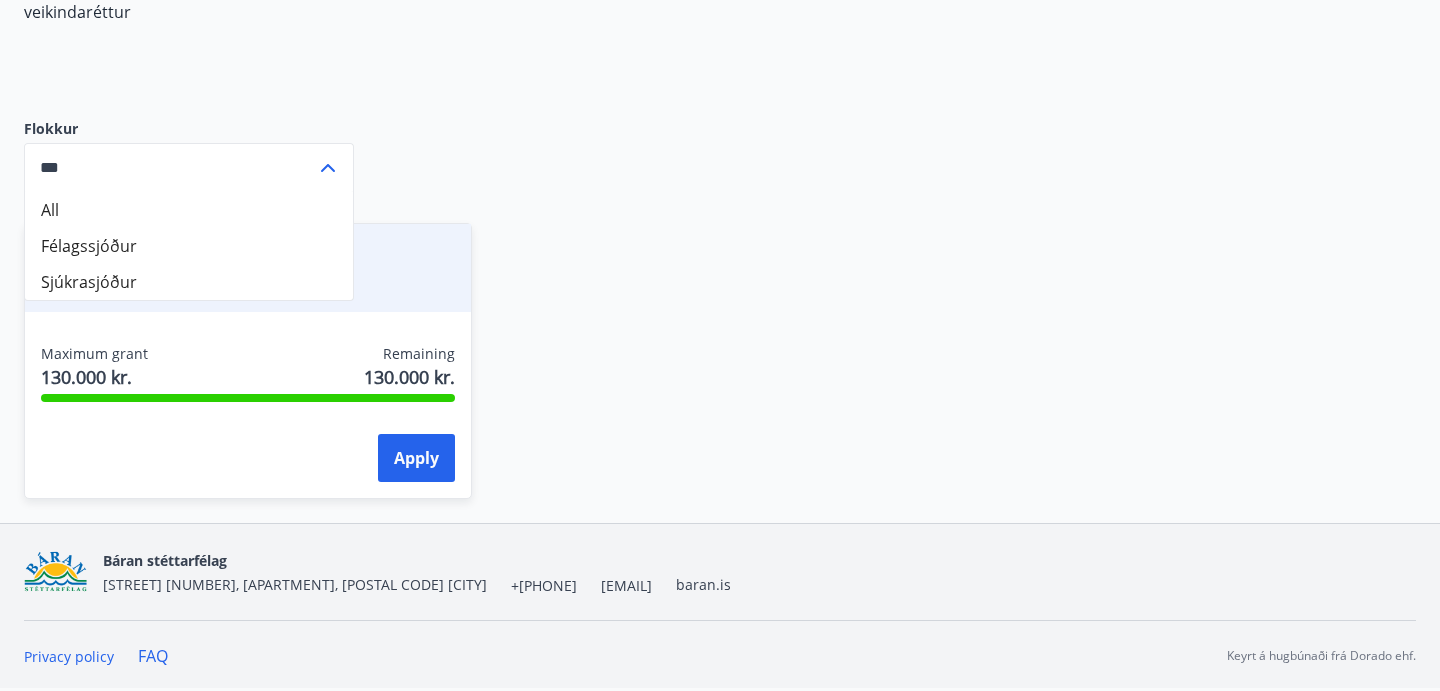 click on "Heilsu- og forvarnarstyrkir
Félagsmenn geta sótt um ýmsa heilsu- og forvarnarstyrki í sjúkrasjóð Bárunnar
Menntastyrkir
Félagsmenn í Bárunni, stéttarfélagi sem starfa eftir þeim kjarasamningum sem félagið er aðili að hafa aðgang að öflugum starfsmenntunarsjóði.
Sjúkradagpeningar
Félagsmenn eiga rétt á greiðslu sjúkradagpeninga ef að óvinnufærni vegna heilsufars stendur í lengri tíma en áunninn veikindaréttur
Flokkur All Félagssjóður Sjúkrasjóður *** ​ Námsstyrkur Félagssjóður Maximum grant 130.000 kr. Remaining 130.000 kr. Apply" at bounding box center (720, 145) 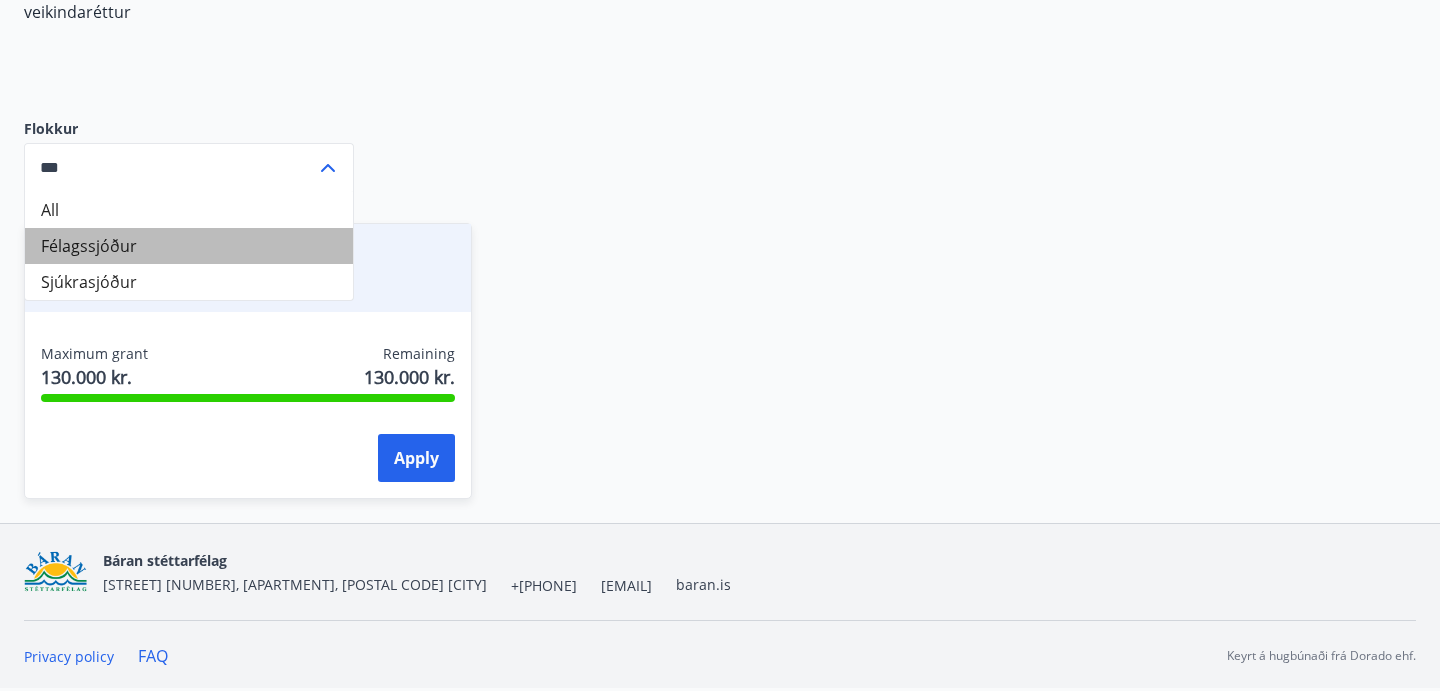 click on "Félagssjóður" at bounding box center [189, 246] 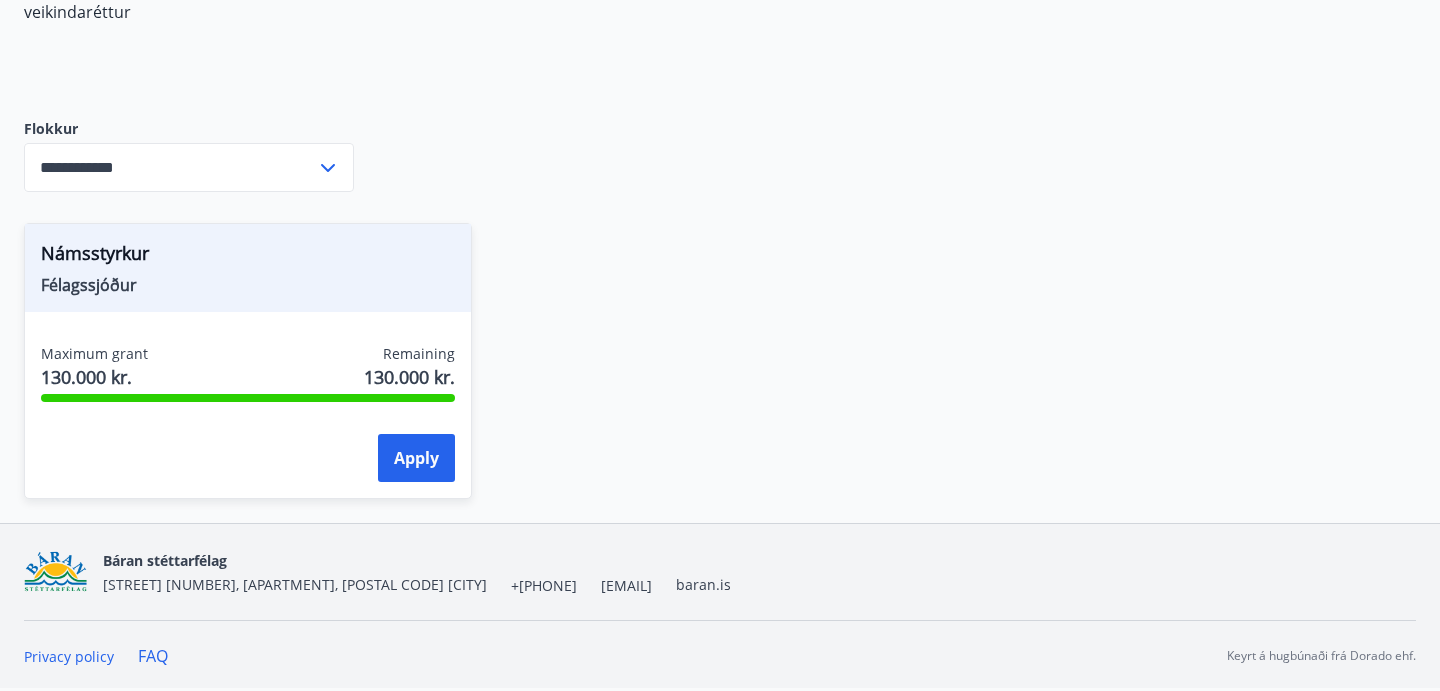 click on "**********" at bounding box center (720, 145) 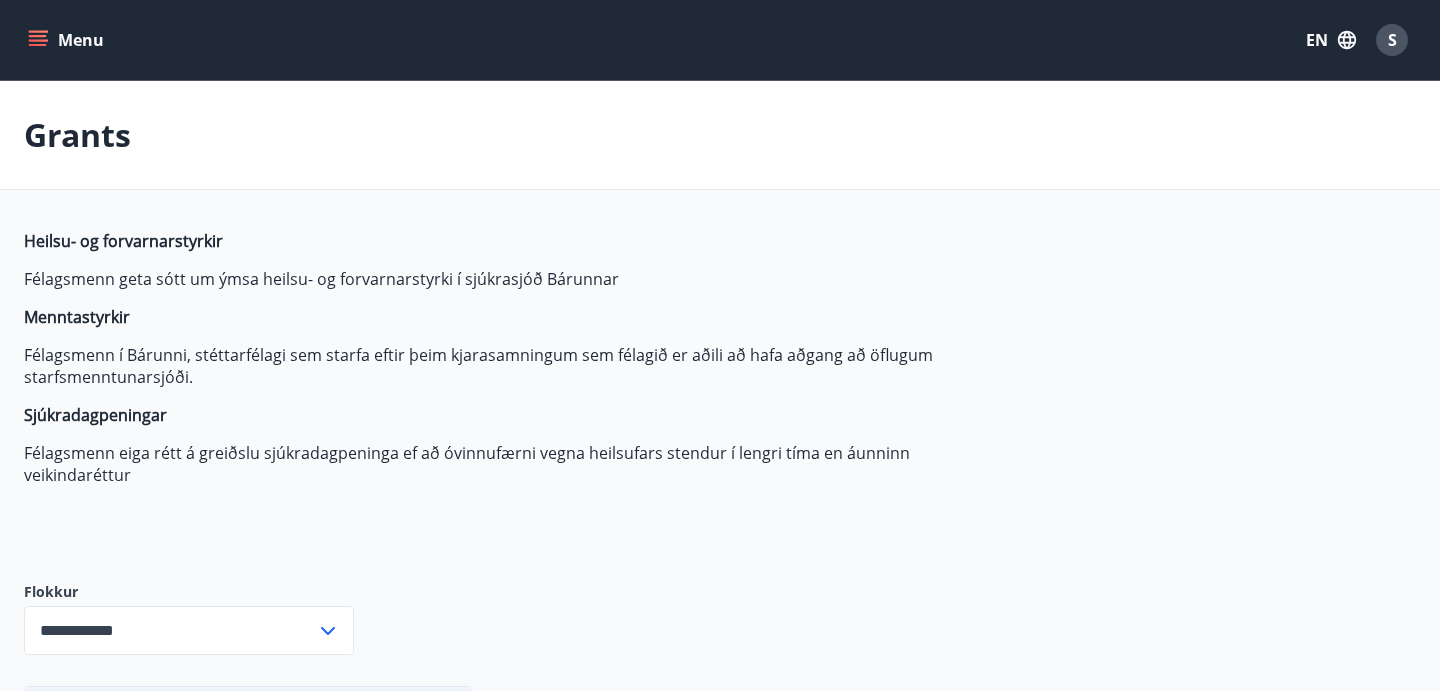 scroll, scrollTop: 0, scrollLeft: 0, axis: both 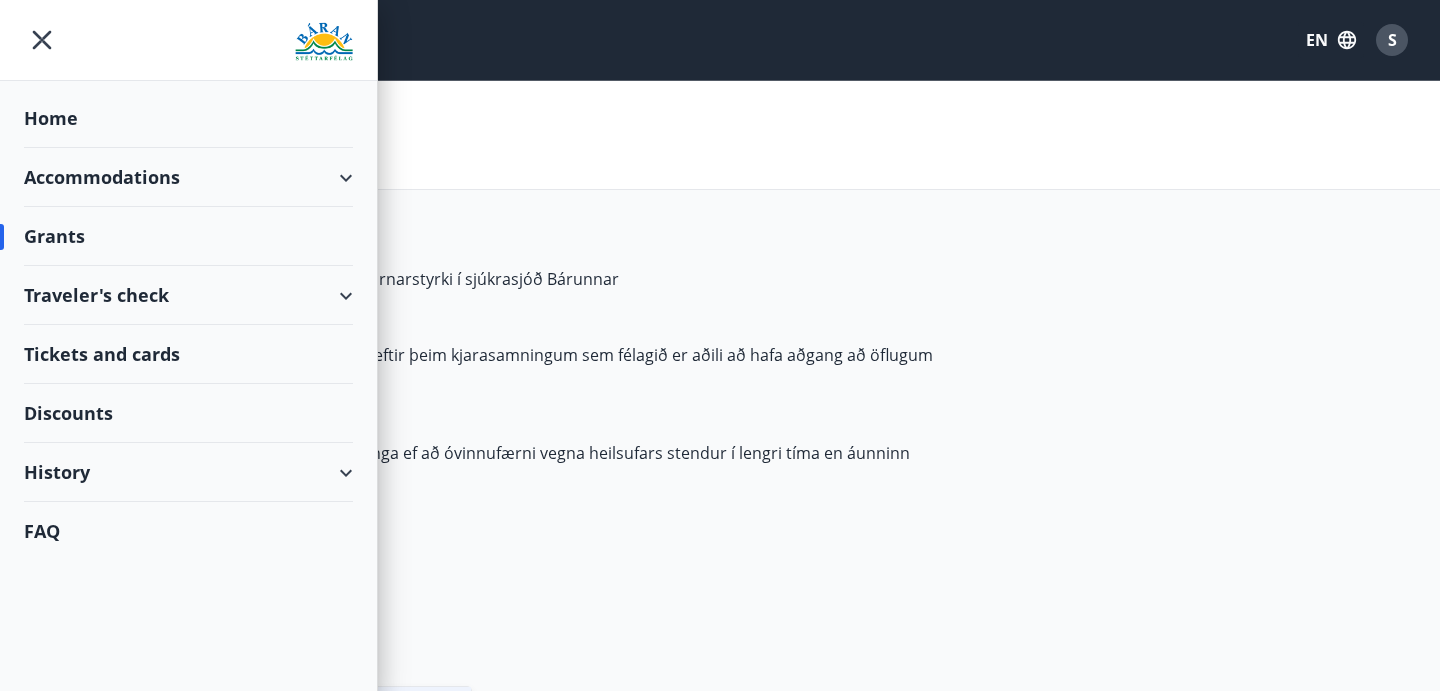 click on "FAQ" at bounding box center [188, 531] 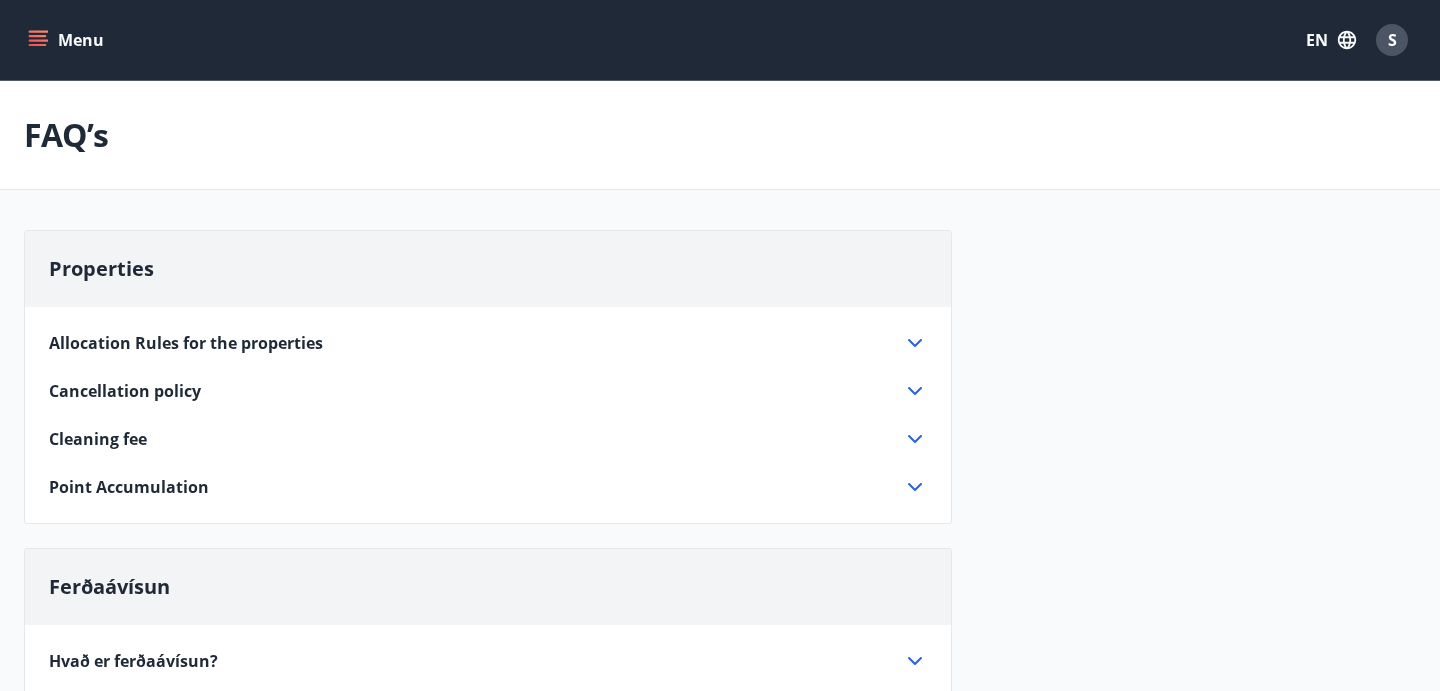 scroll, scrollTop: 0, scrollLeft: 0, axis: both 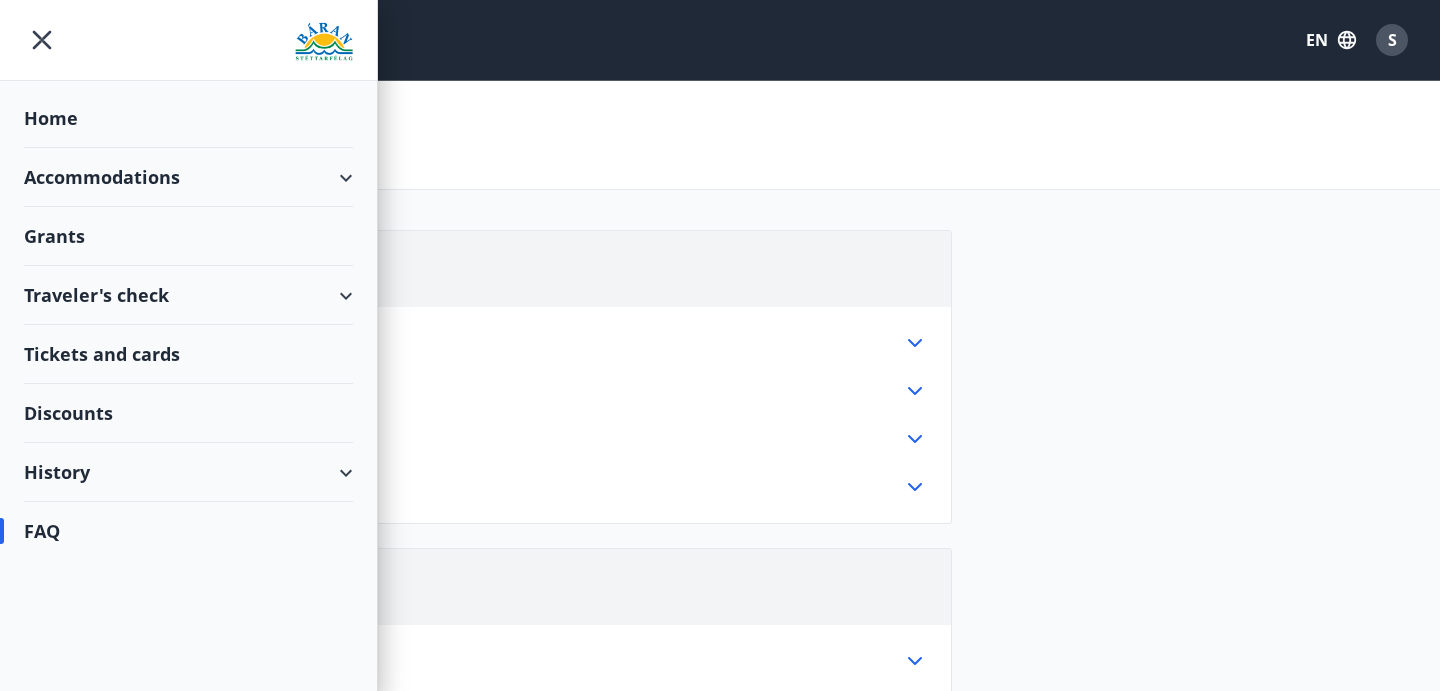 click on "Tickets and cards" at bounding box center (188, 354) 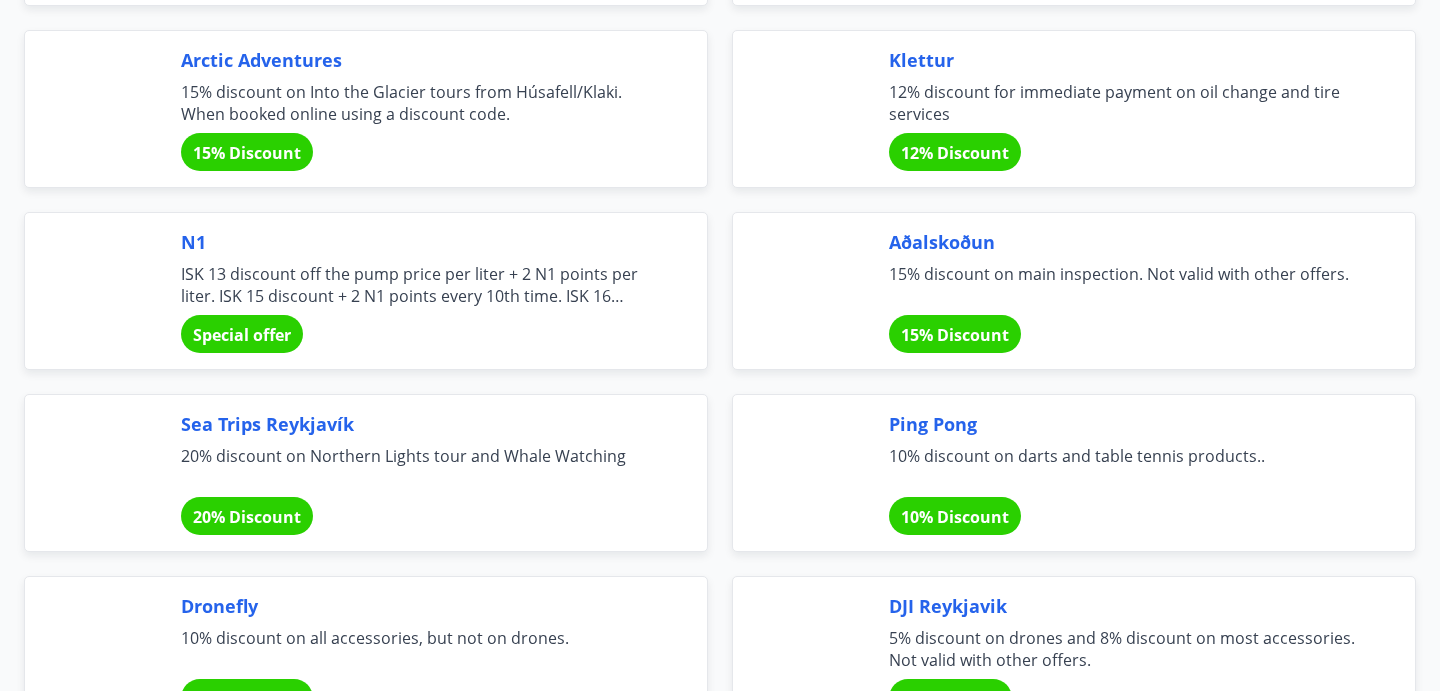 scroll, scrollTop: 3875, scrollLeft: 0, axis: vertical 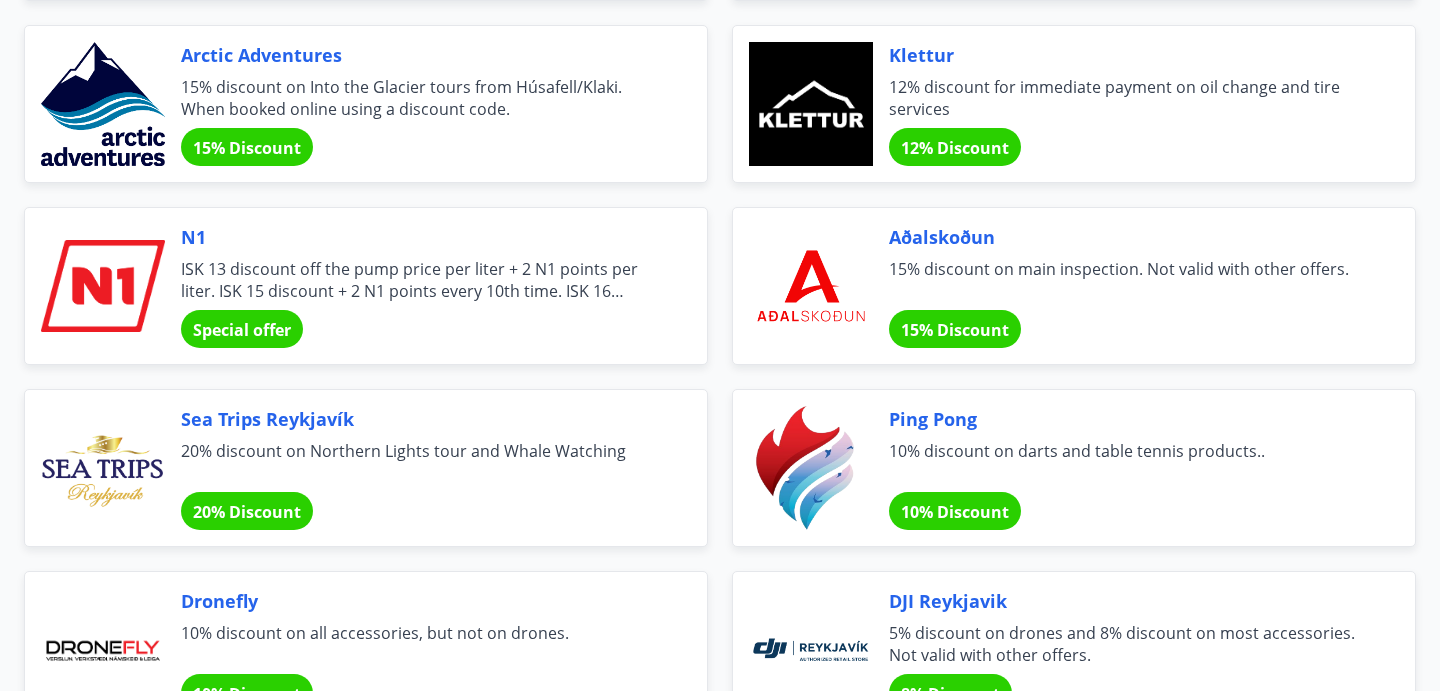 click on "Aðalskoðun" at bounding box center (1128, 237) 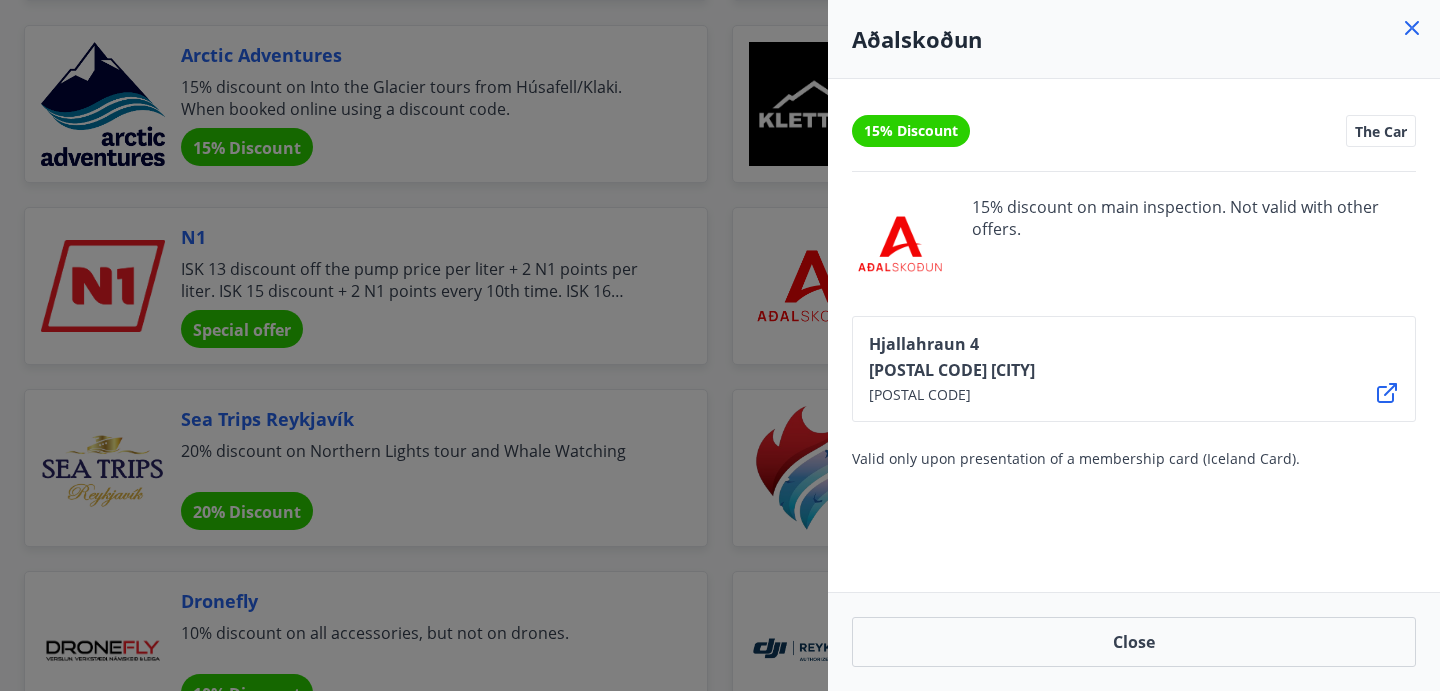 click at bounding box center [720, 345] 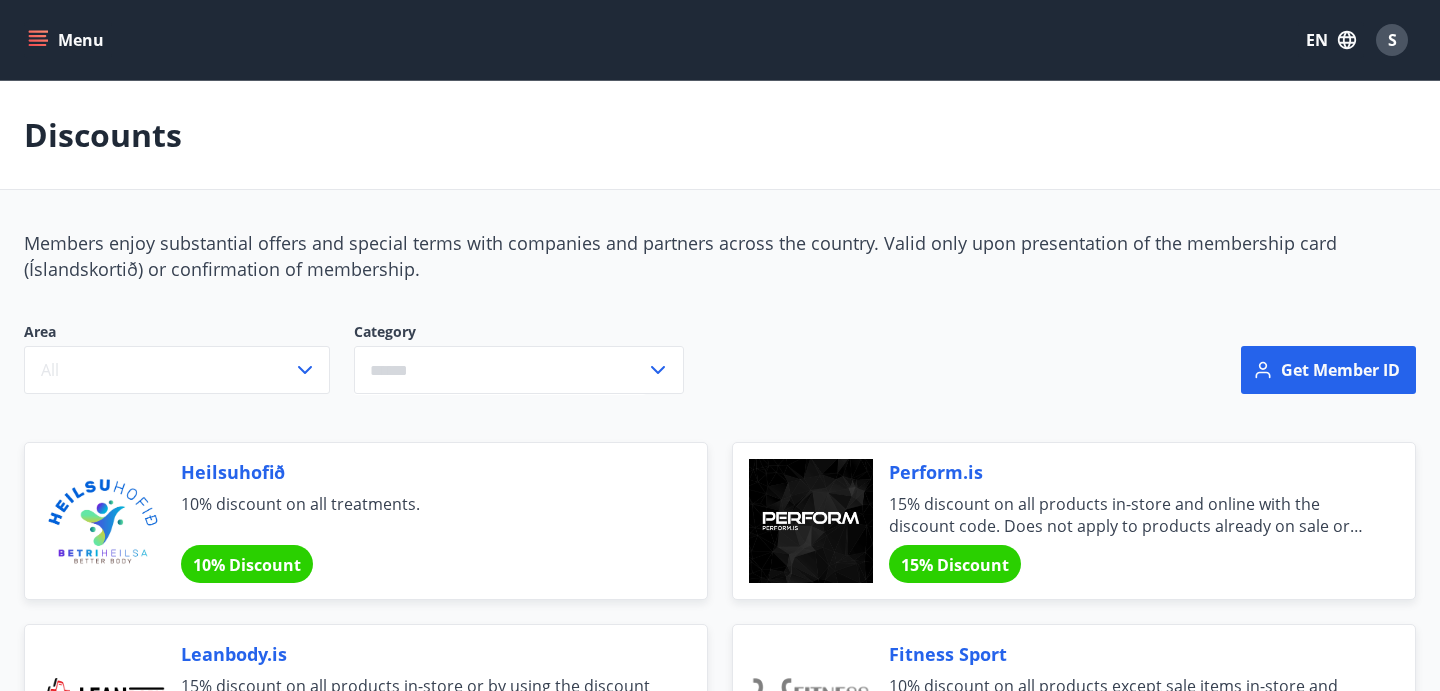 scroll, scrollTop: 0, scrollLeft: 0, axis: both 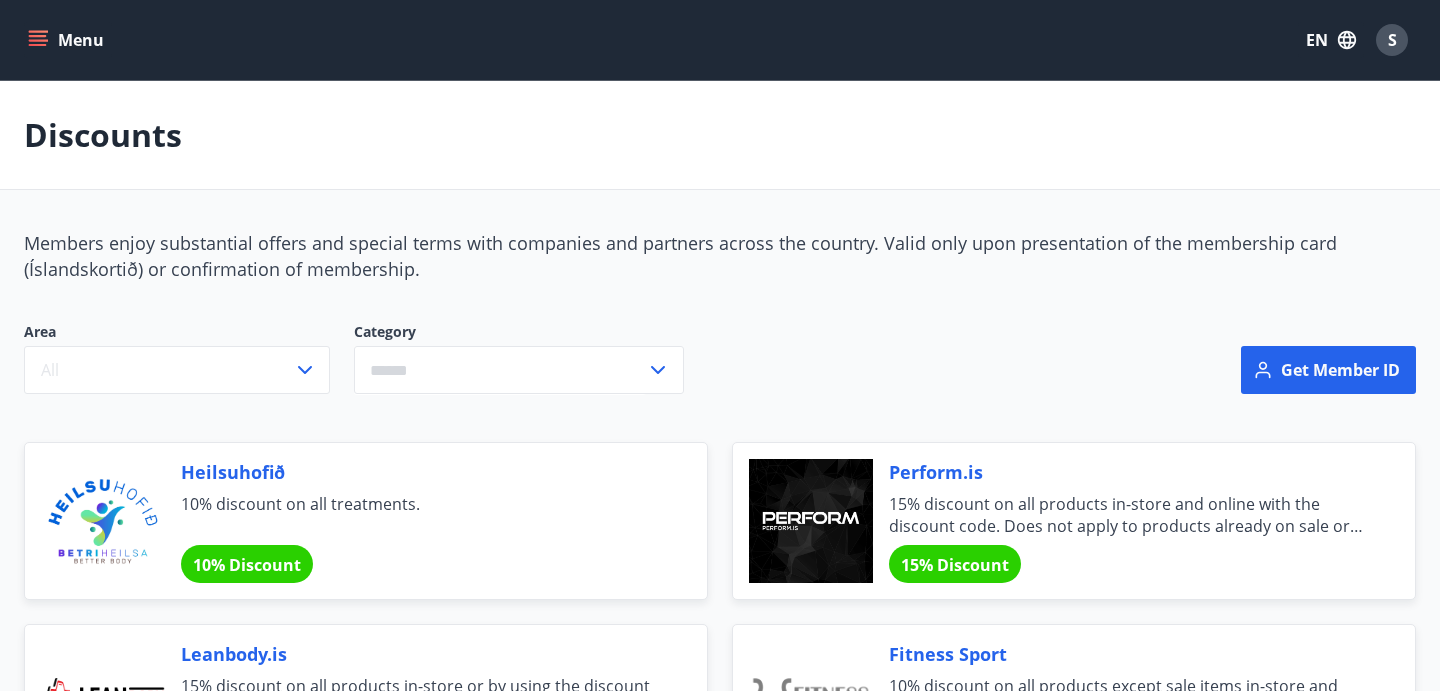 click on "Menu EN S" at bounding box center (720, 40) 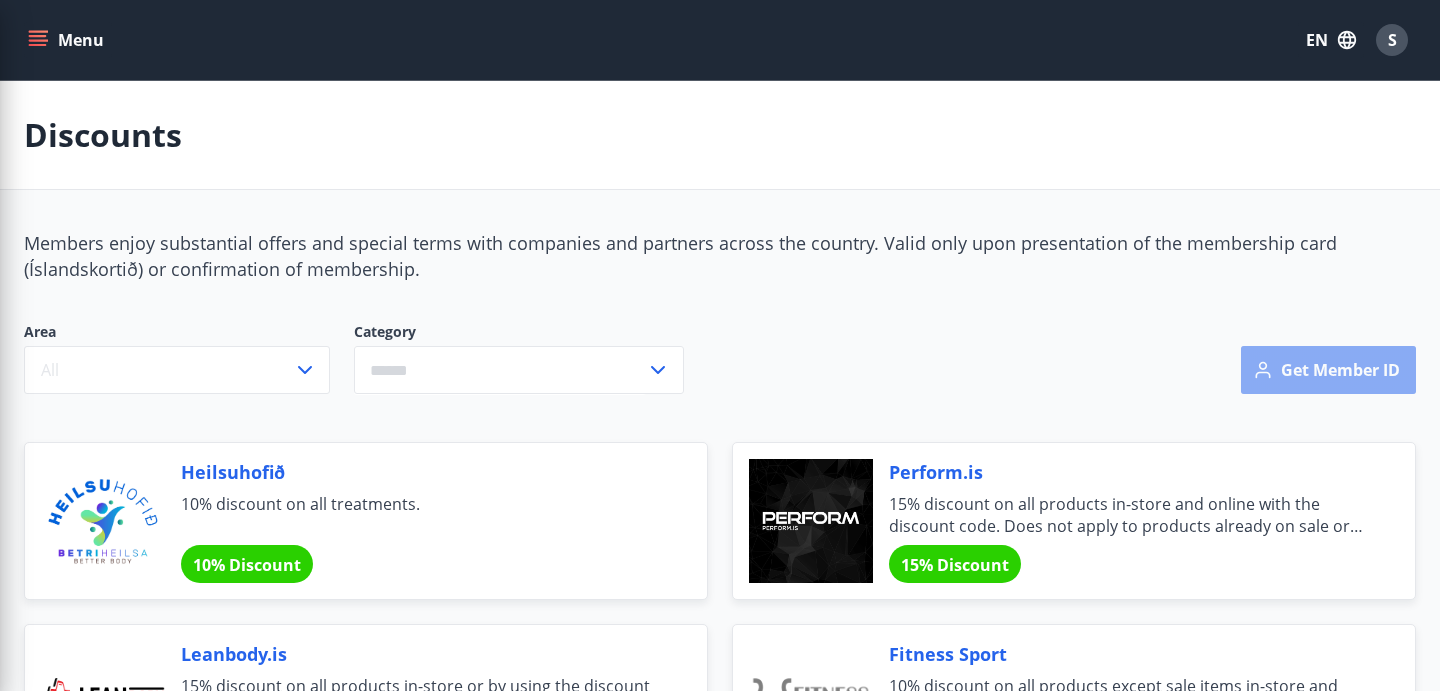 click on "Get member ID" at bounding box center (1328, 370) 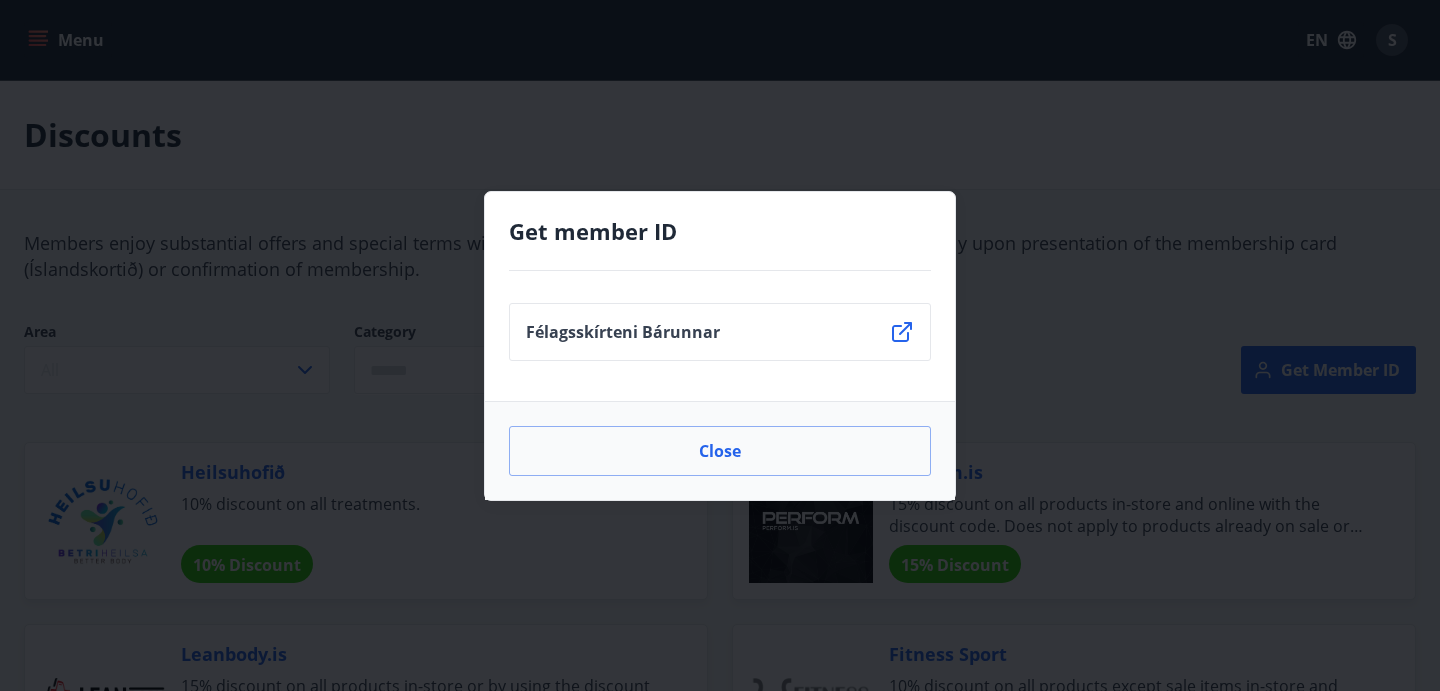 click on "Félagsskírteni Bárunnar" at bounding box center (720, 332) 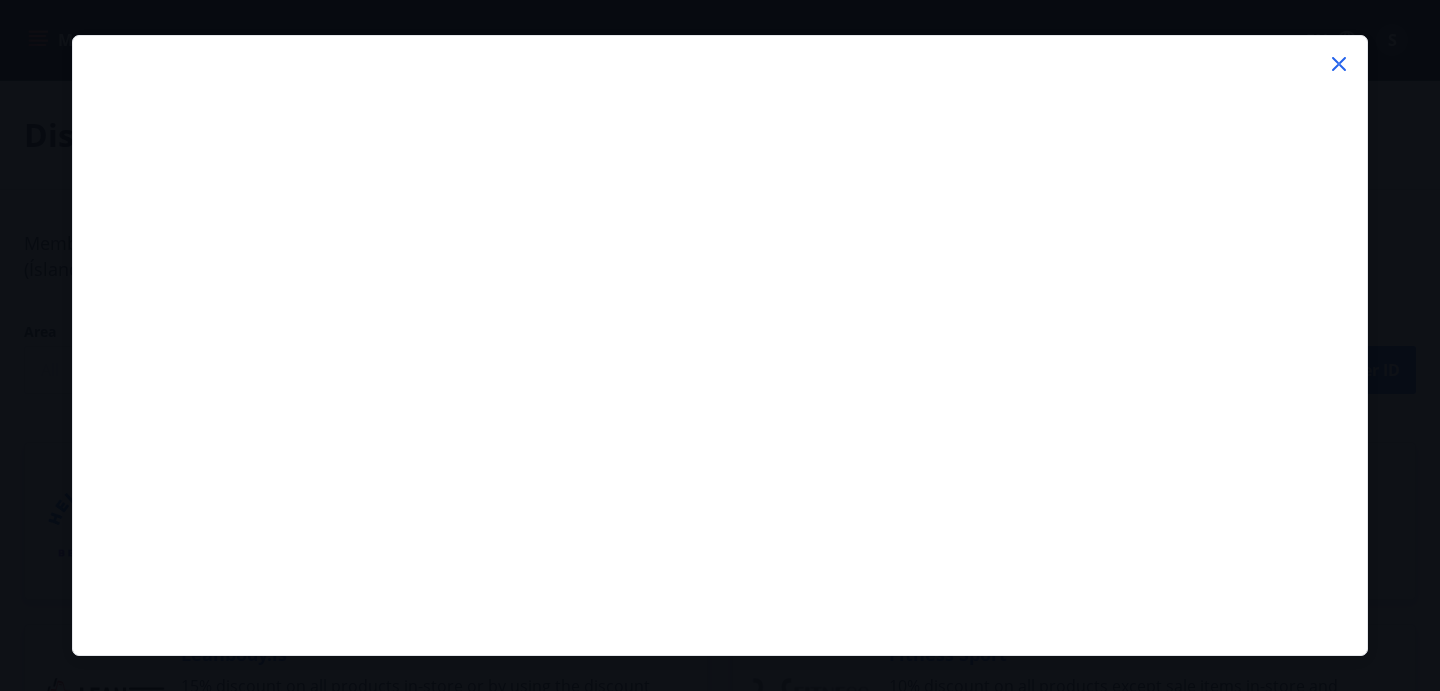 click 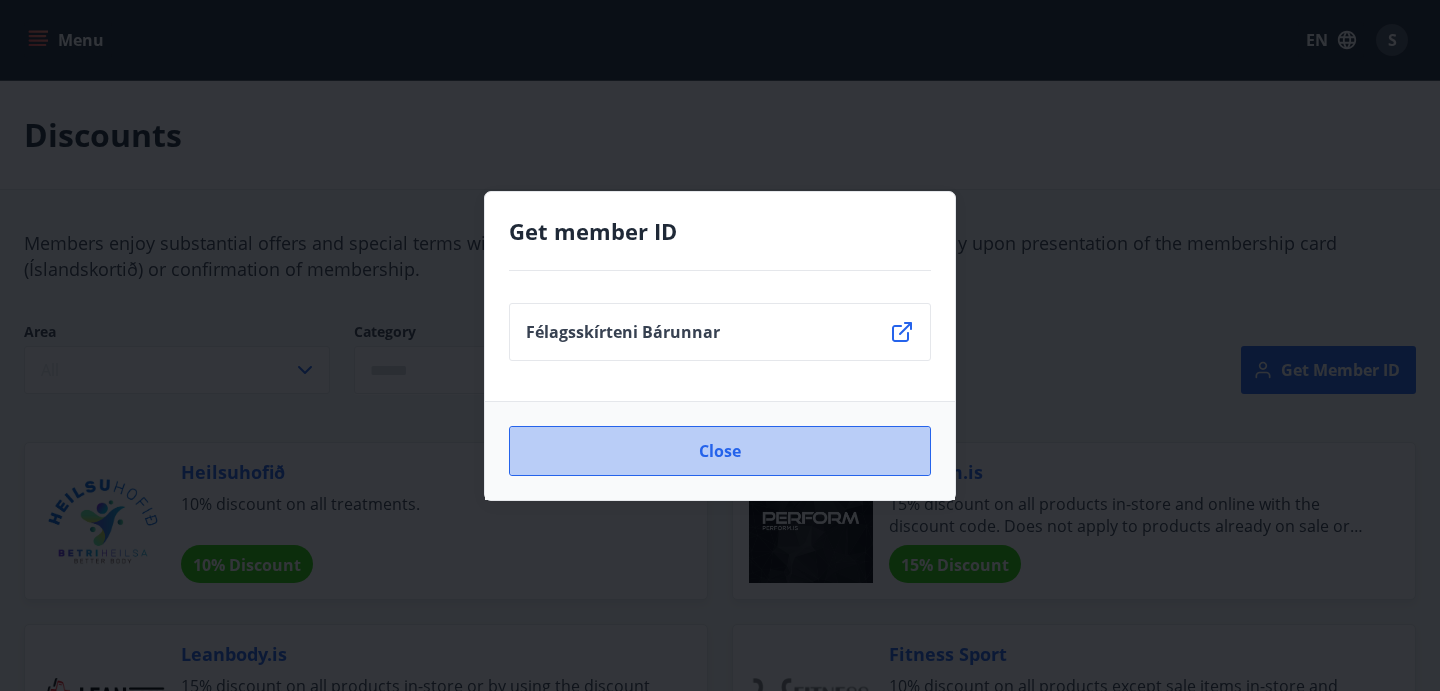 click on "Close" at bounding box center (720, 451) 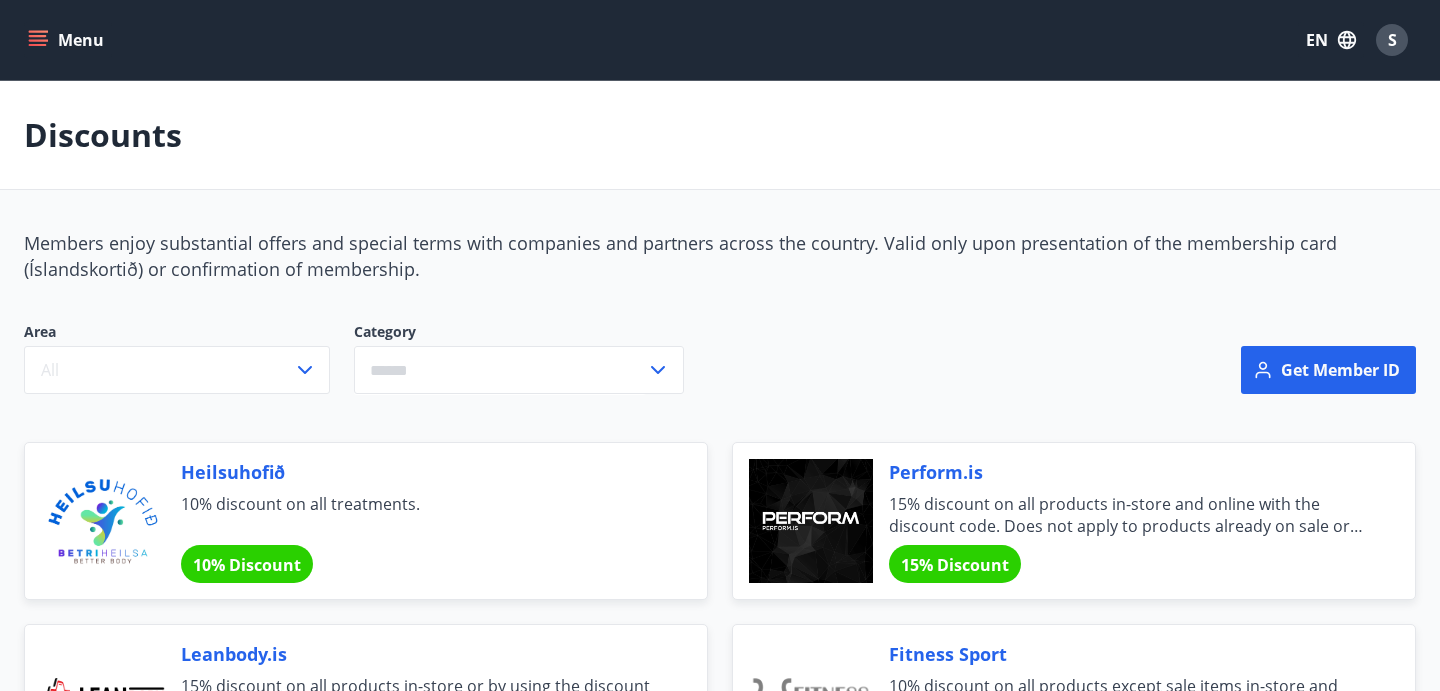 click on "Menu EN S" at bounding box center [720, 40] 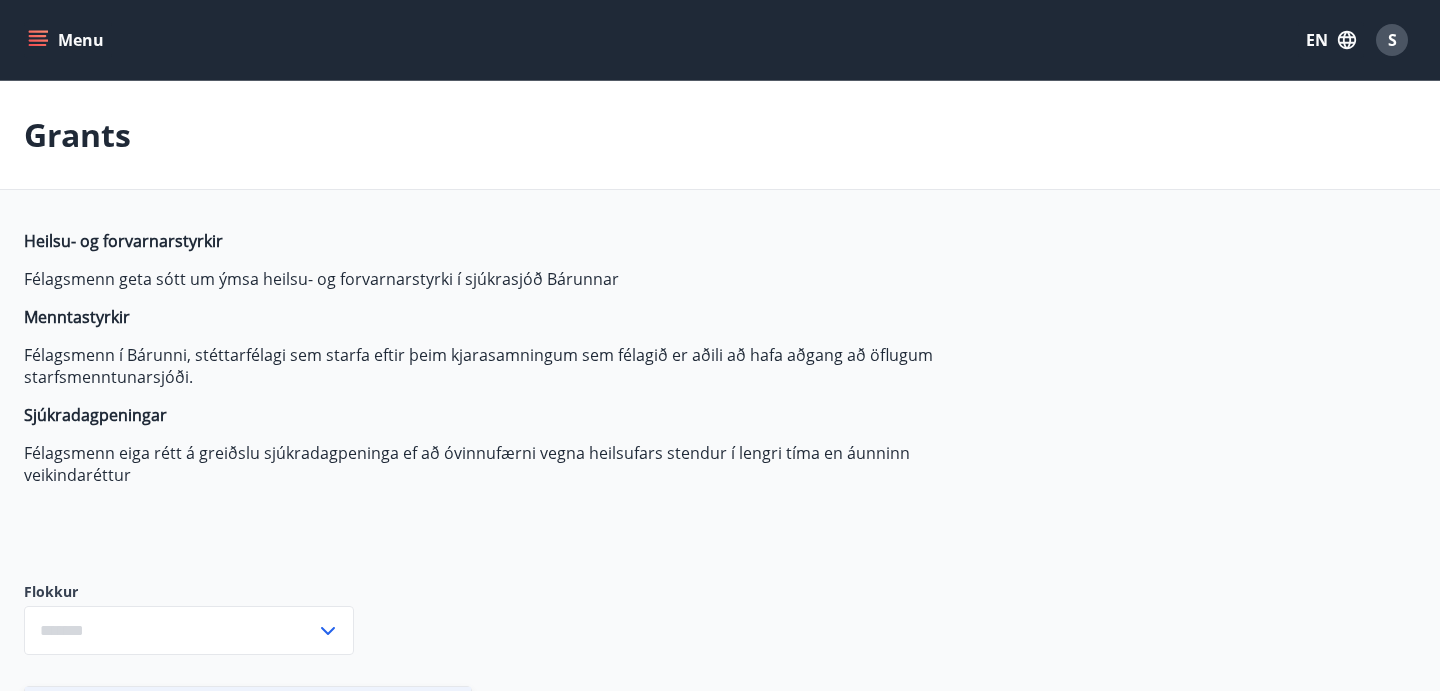 type on "***" 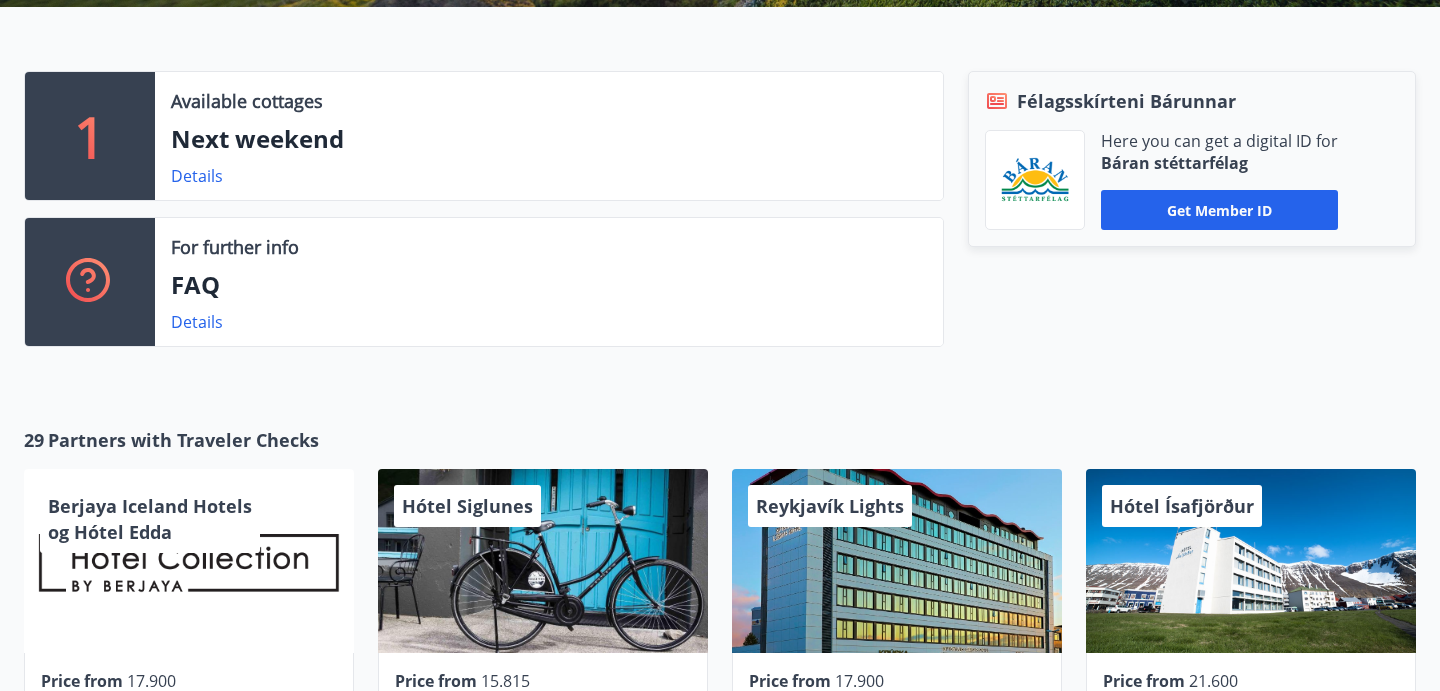scroll, scrollTop: 537, scrollLeft: 0, axis: vertical 